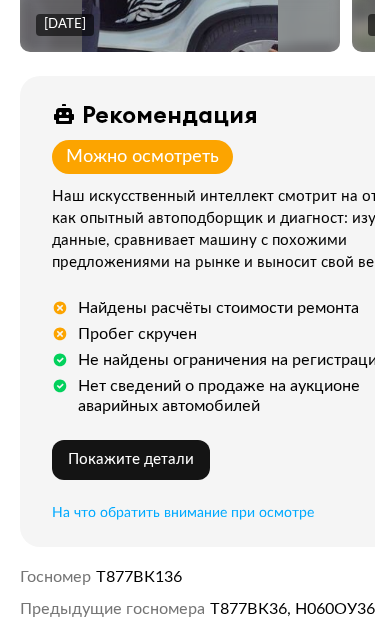 scroll, scrollTop: 629, scrollLeft: 0, axis: vertical 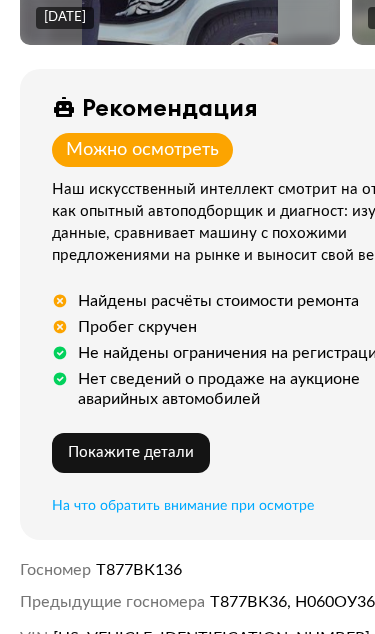click on "Пробег скручен" at bounding box center [137, 327] 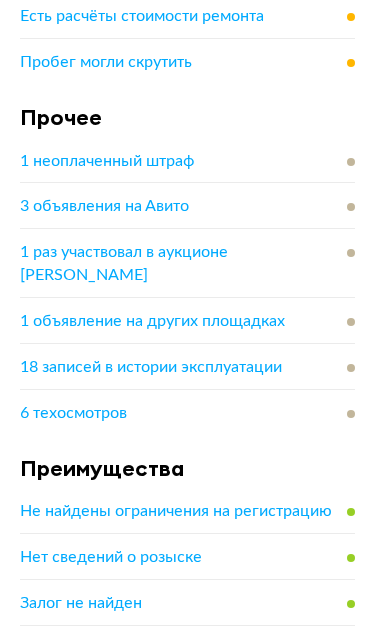 scroll, scrollTop: 1754, scrollLeft: 0, axis: vertical 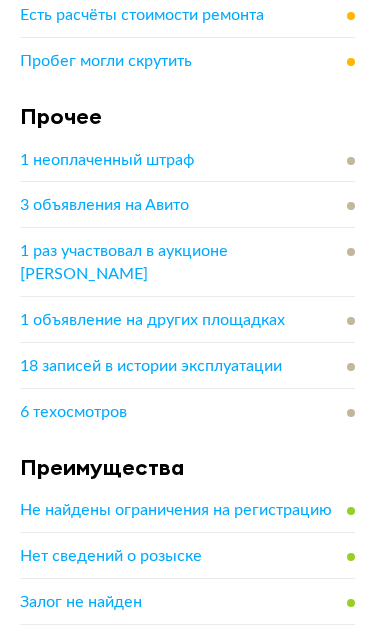 click on "3 объявления на Авито" at bounding box center (187, 205) 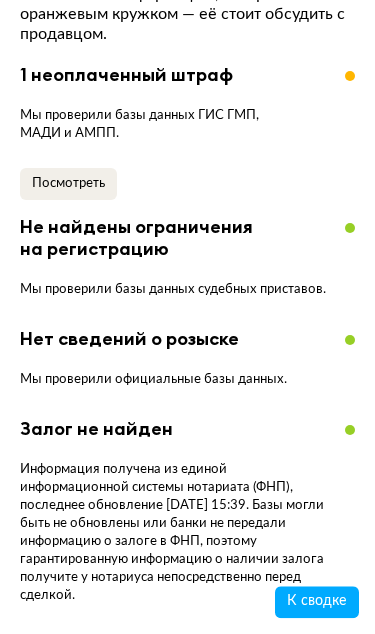 scroll, scrollTop: 3078, scrollLeft: 0, axis: vertical 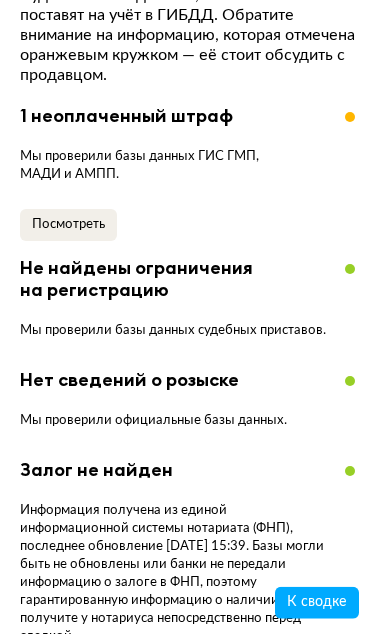 click on "Посмотреть" at bounding box center [68, 223] 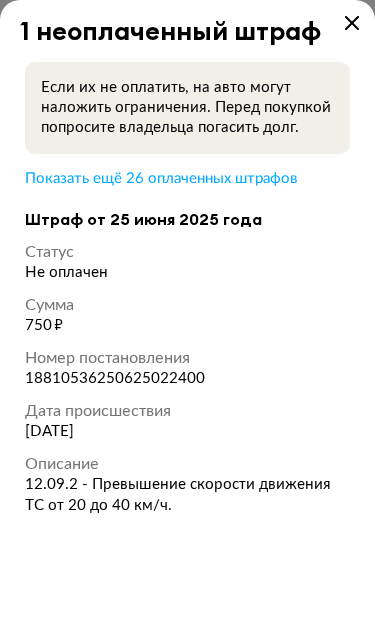 click at bounding box center (352, 23) 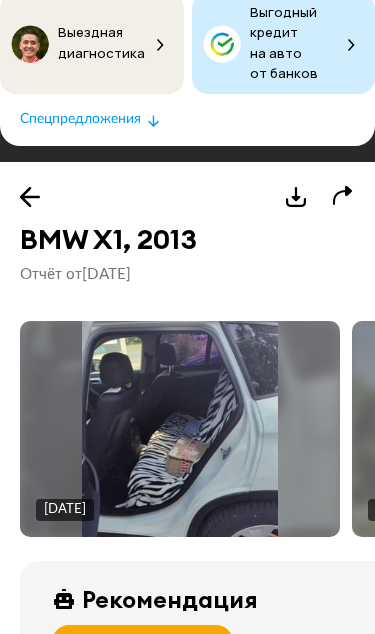 scroll, scrollTop: 141, scrollLeft: 0, axis: vertical 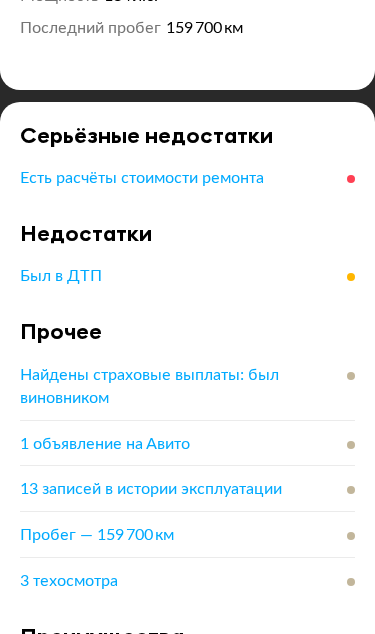 click on "Есть расчёты стоимости ремонта" at bounding box center (142, 178) 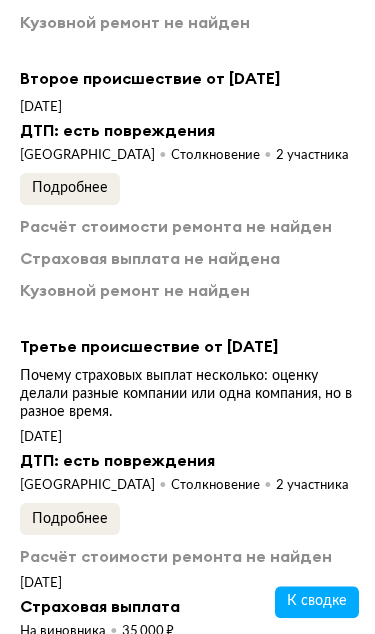 scroll, scrollTop: 5227, scrollLeft: 0, axis: vertical 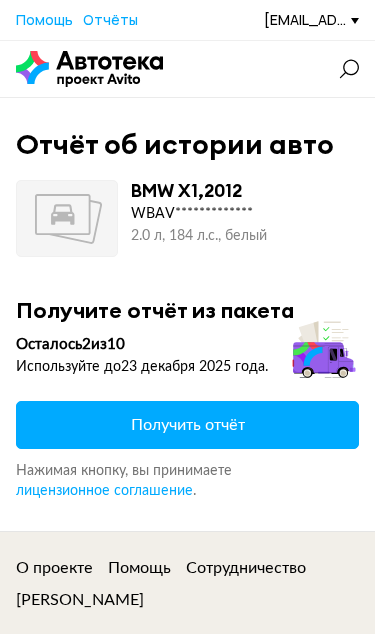 click on "Получить отчёт" at bounding box center (187, 425) 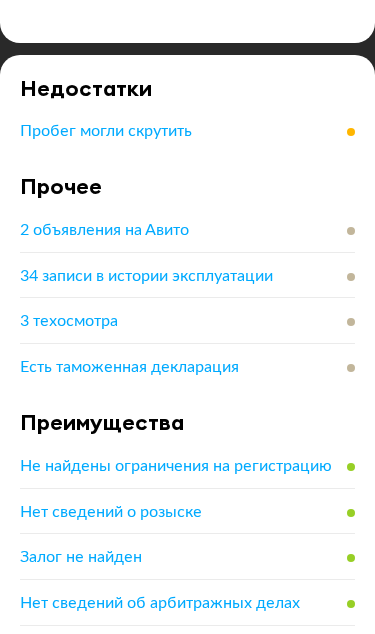 scroll, scrollTop: 1607, scrollLeft: 0, axis: vertical 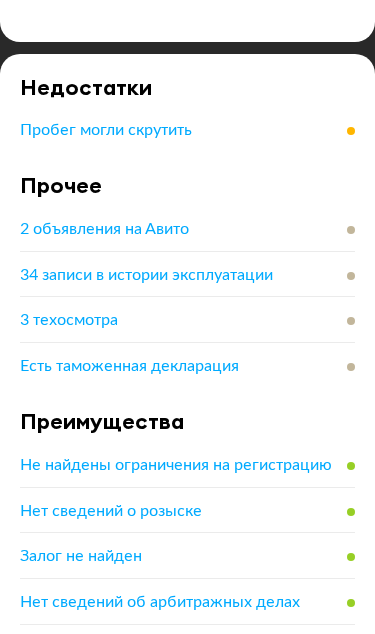 click on "34 записи в истории эксплуатации" at bounding box center (146, 275) 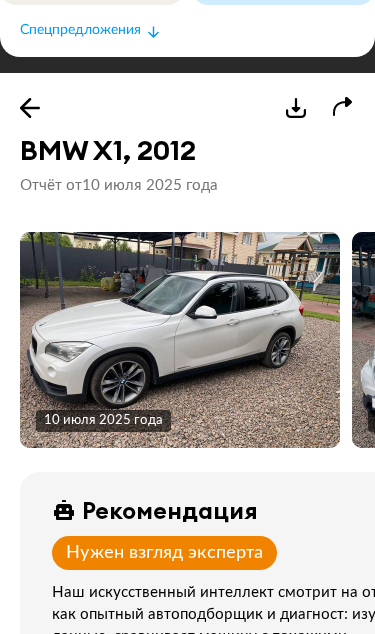 scroll, scrollTop: 246, scrollLeft: 0, axis: vertical 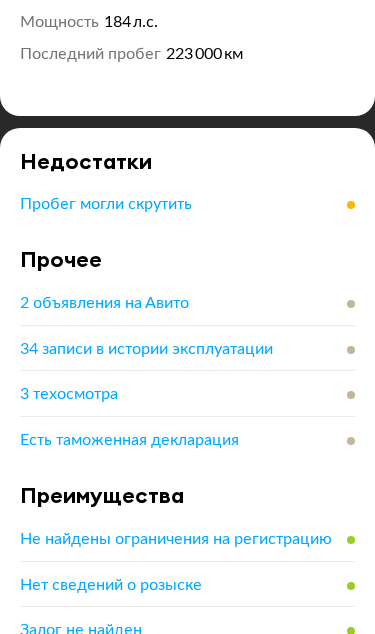 click on "2 объявления на Авито" at bounding box center (187, 303) 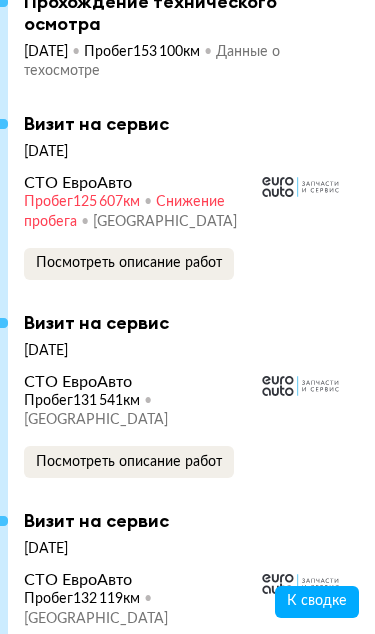 scroll, scrollTop: 7979, scrollLeft: 0, axis: vertical 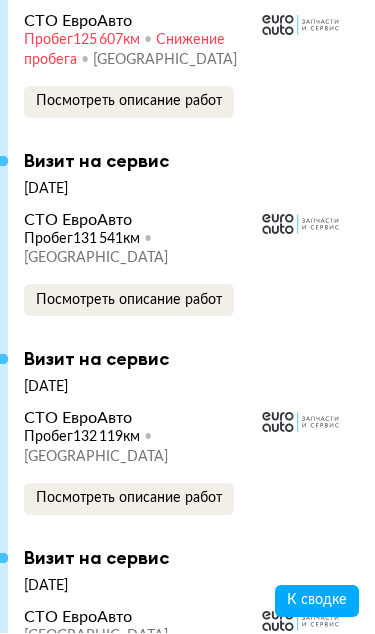 click on "Посмотреть описание работ" at bounding box center [129, 301] 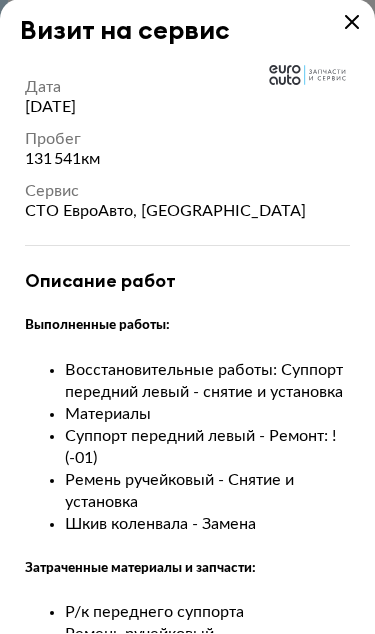 scroll, scrollTop: 8140, scrollLeft: 0, axis: vertical 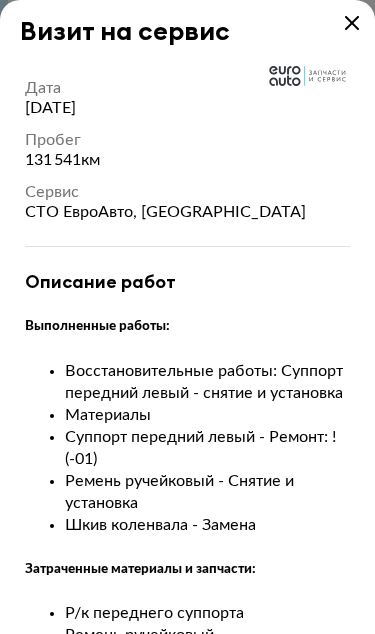 click on "Визит на сервис" at bounding box center [187, 23] 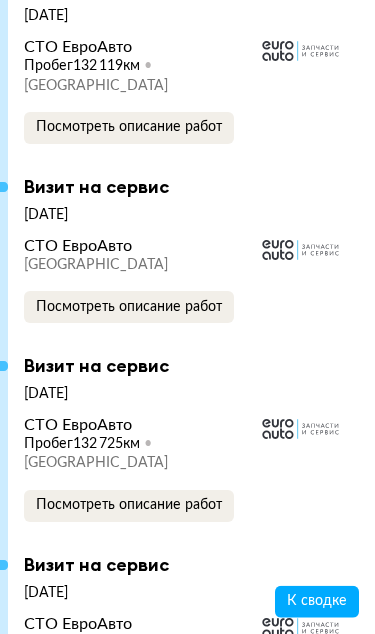 click on "Посмотреть описание работ" at bounding box center (129, 307) 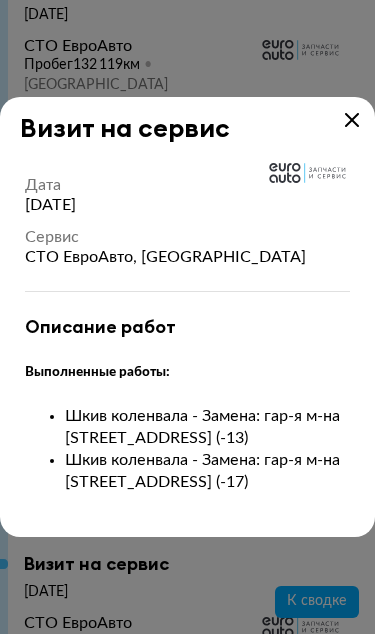 click at bounding box center [352, 120] 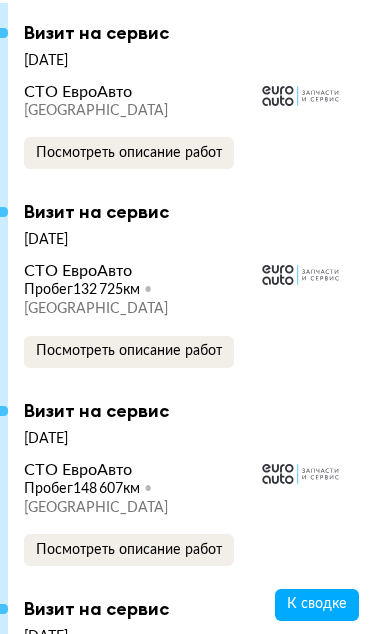 click on "Посмотреть описание работ" at bounding box center (129, 348) 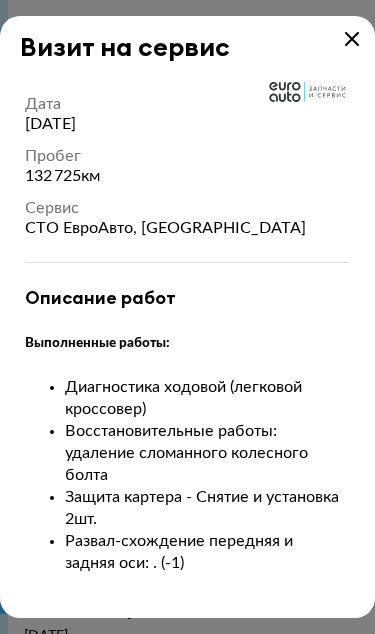 click on "Визит на сервис" at bounding box center (187, 39) 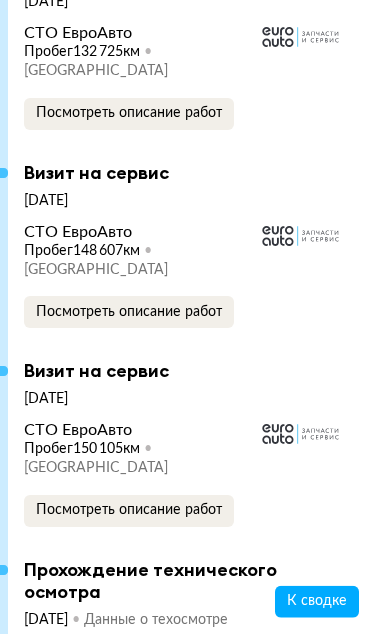 scroll, scrollTop: 8904, scrollLeft: 0, axis: vertical 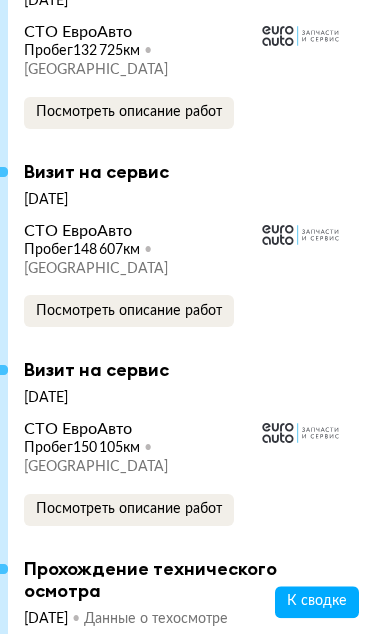 click on "Посмотреть описание работ" at bounding box center [129, 311] 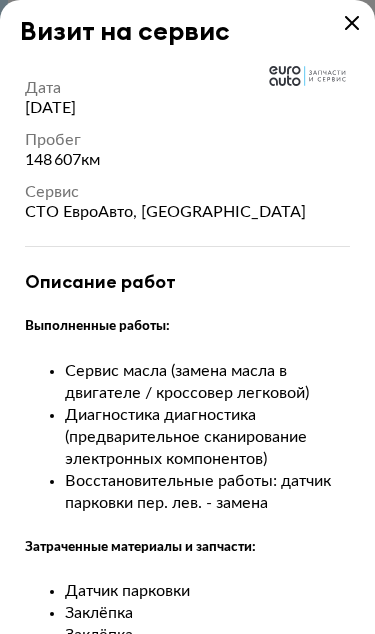 click at bounding box center [352, 23] 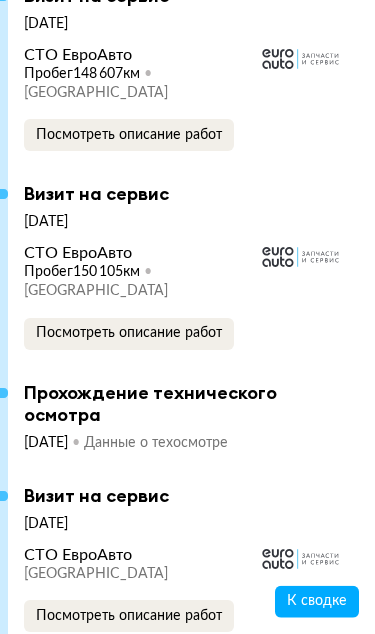 scroll, scrollTop: 9080, scrollLeft: 0, axis: vertical 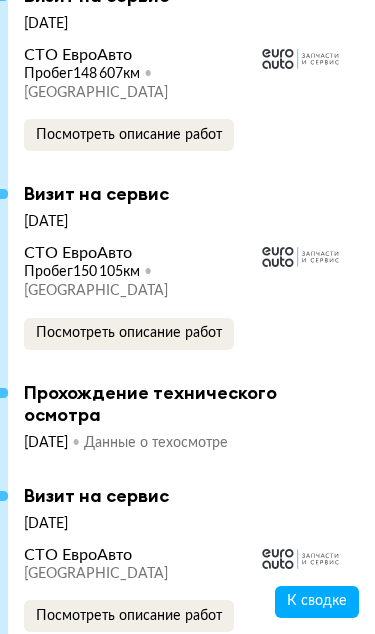 click on "Посмотреть описание работ" at bounding box center (129, 333) 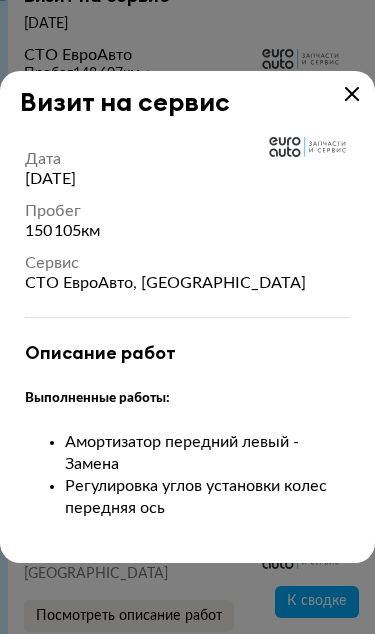 click at bounding box center (352, 94) 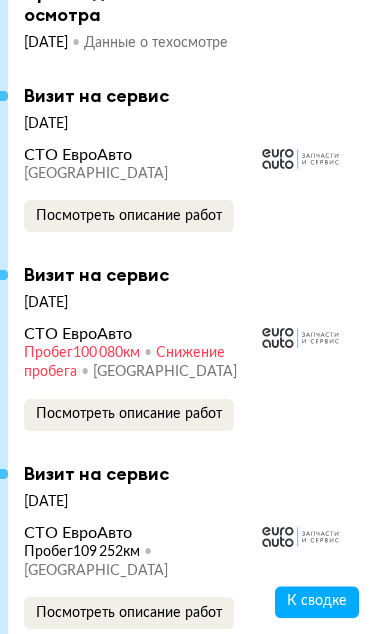 scroll, scrollTop: 9478, scrollLeft: 0, axis: vertical 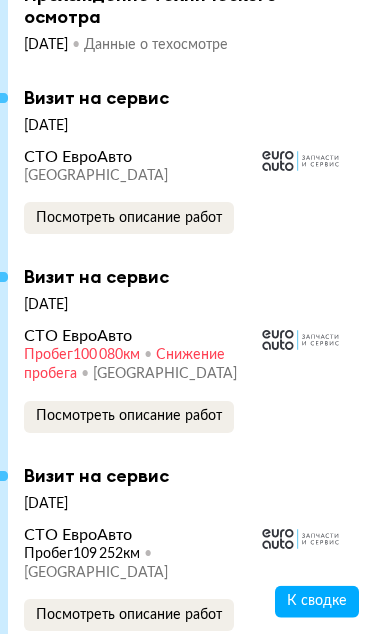 click on "Посмотреть описание работ" at bounding box center (129, 416) 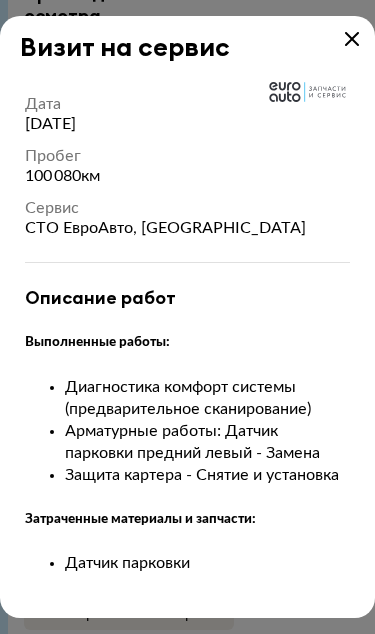 click at bounding box center [187, 317] 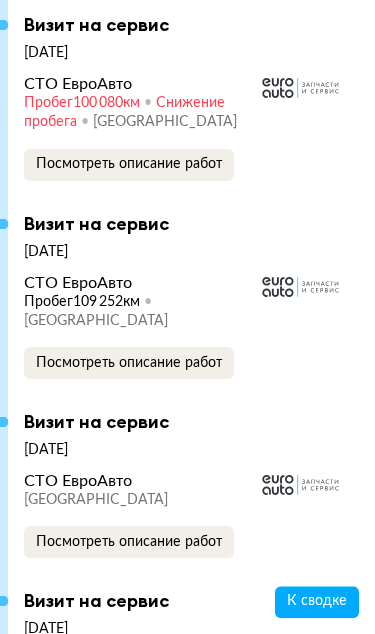 click on "Посмотреть описание работ" at bounding box center [129, 363] 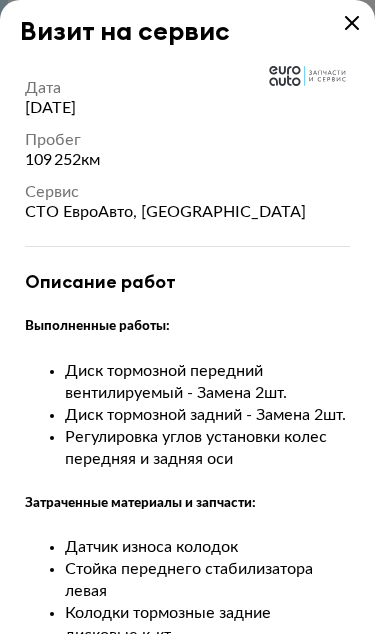 scroll, scrollTop: 0, scrollLeft: 0, axis: both 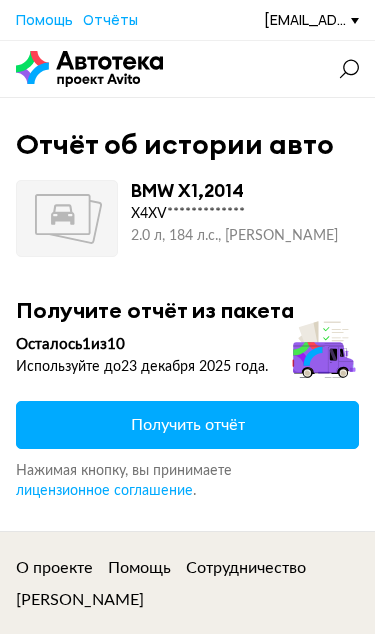 click on "Получить отчёт" at bounding box center (187, 425) 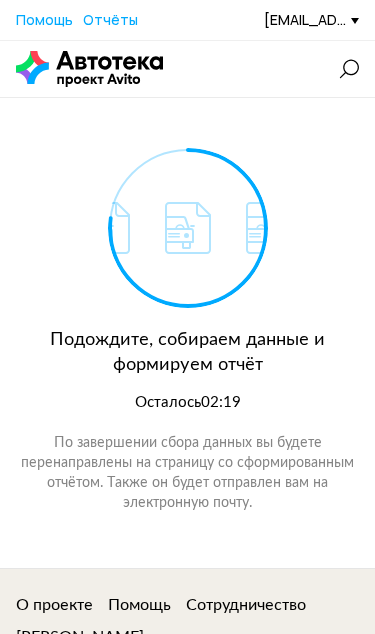 click on "Подождите, собираем данные и формируем отчёт Осталось  02:19" at bounding box center (187, 280) 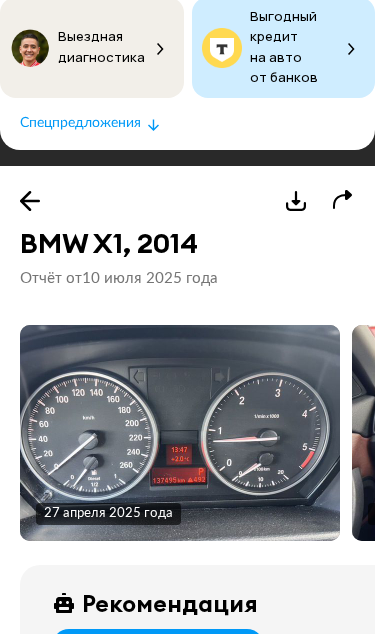 scroll, scrollTop: 124, scrollLeft: 0, axis: vertical 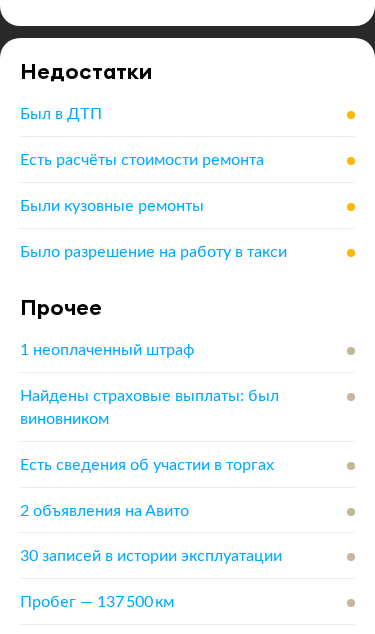 click on "Было разрешение на работу в такси" at bounding box center (153, 252) 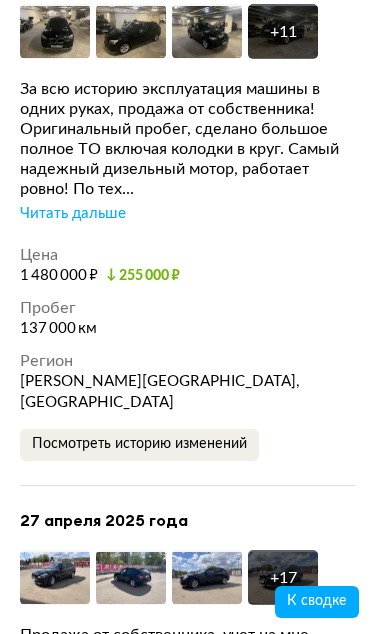 scroll, scrollTop: 11700, scrollLeft: 0, axis: vertical 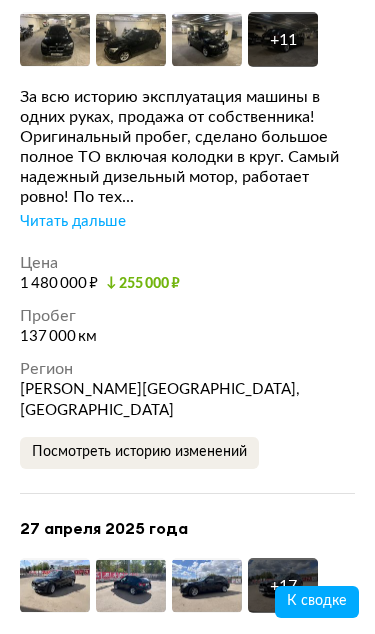 click on "Читать дальше" at bounding box center (73, 222) 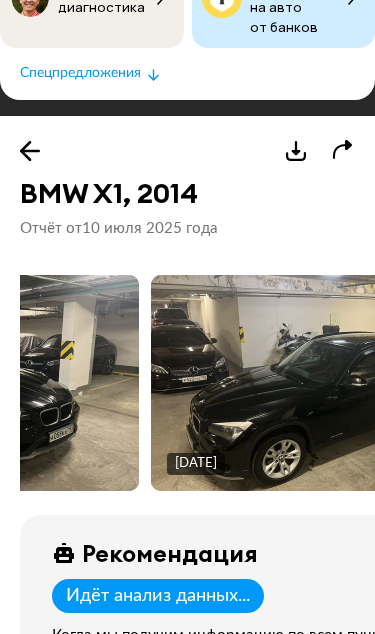 scroll, scrollTop: 0, scrollLeft: 0, axis: both 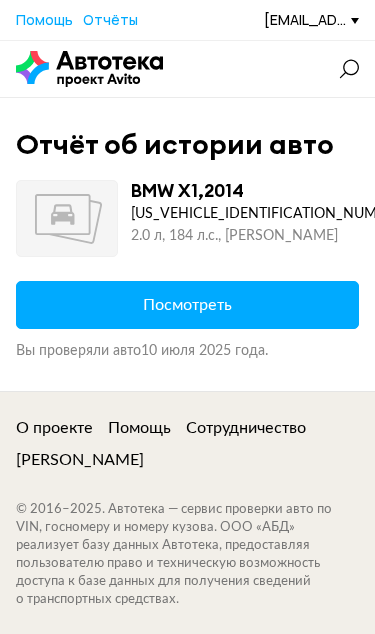 click on "Посмотреть" at bounding box center (187, 305) 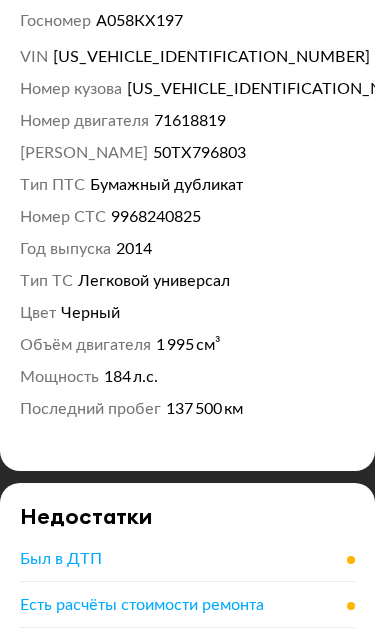 scroll, scrollTop: 1220, scrollLeft: 0, axis: vertical 